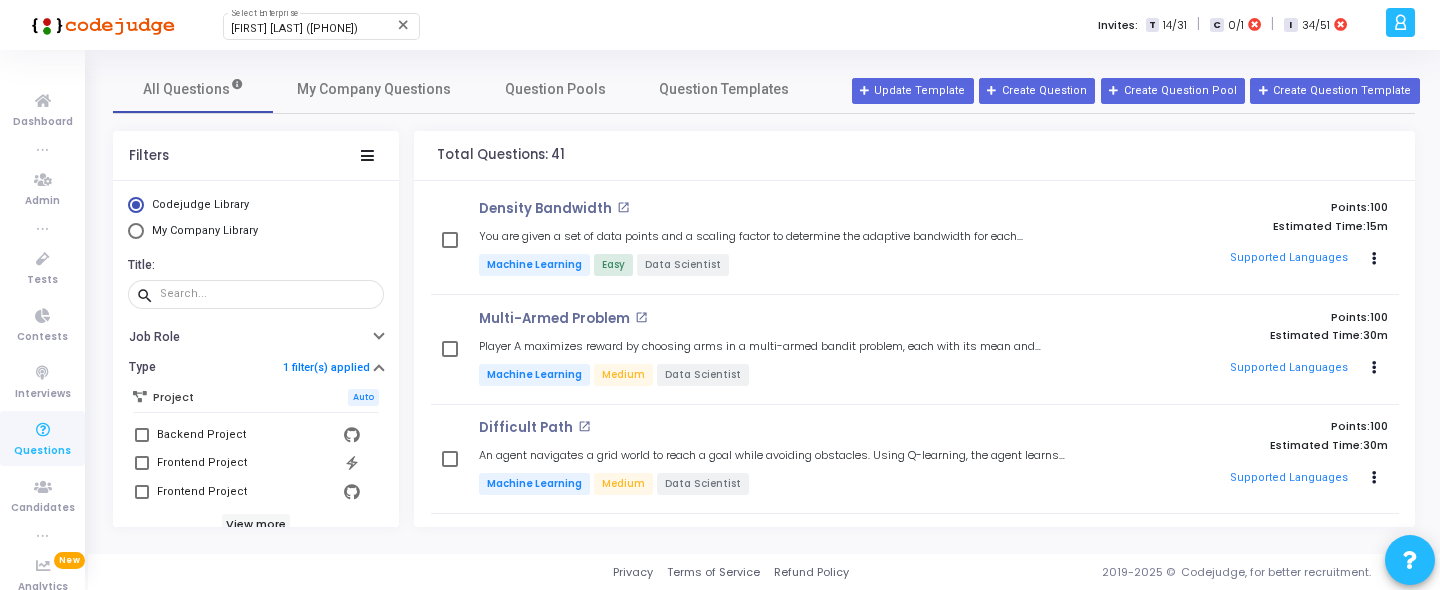 scroll, scrollTop: 0, scrollLeft: 0, axis: both 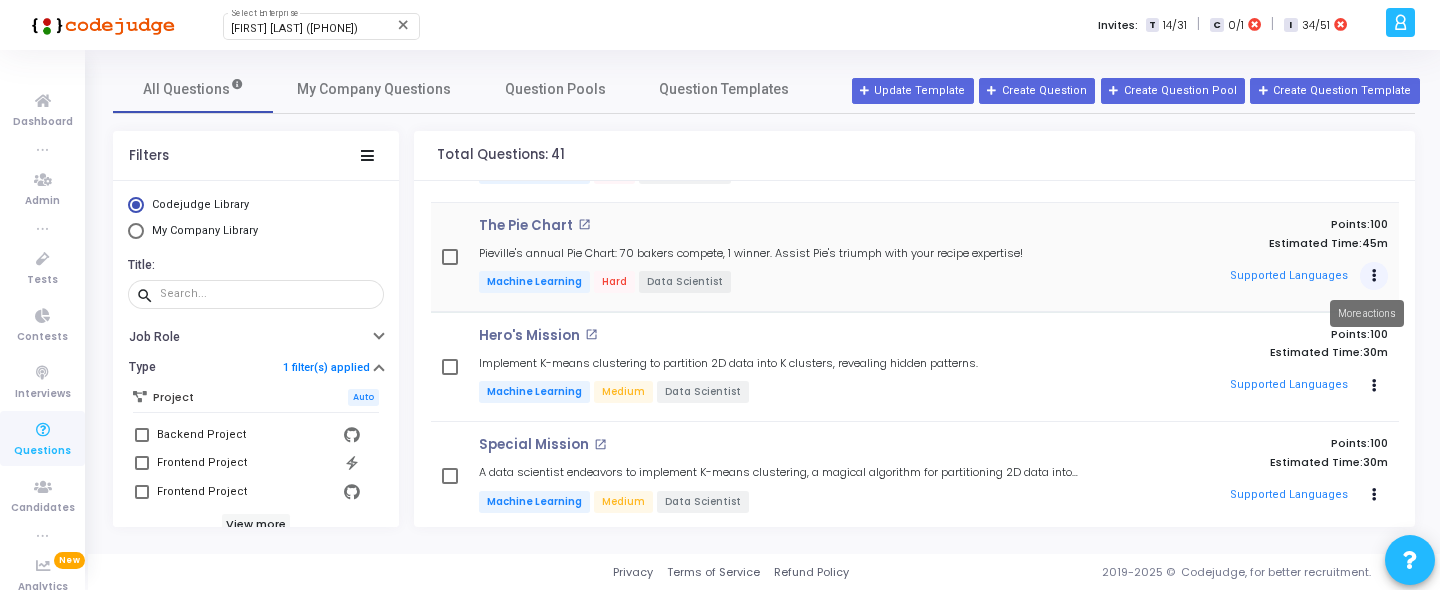 click at bounding box center (1374, 276) 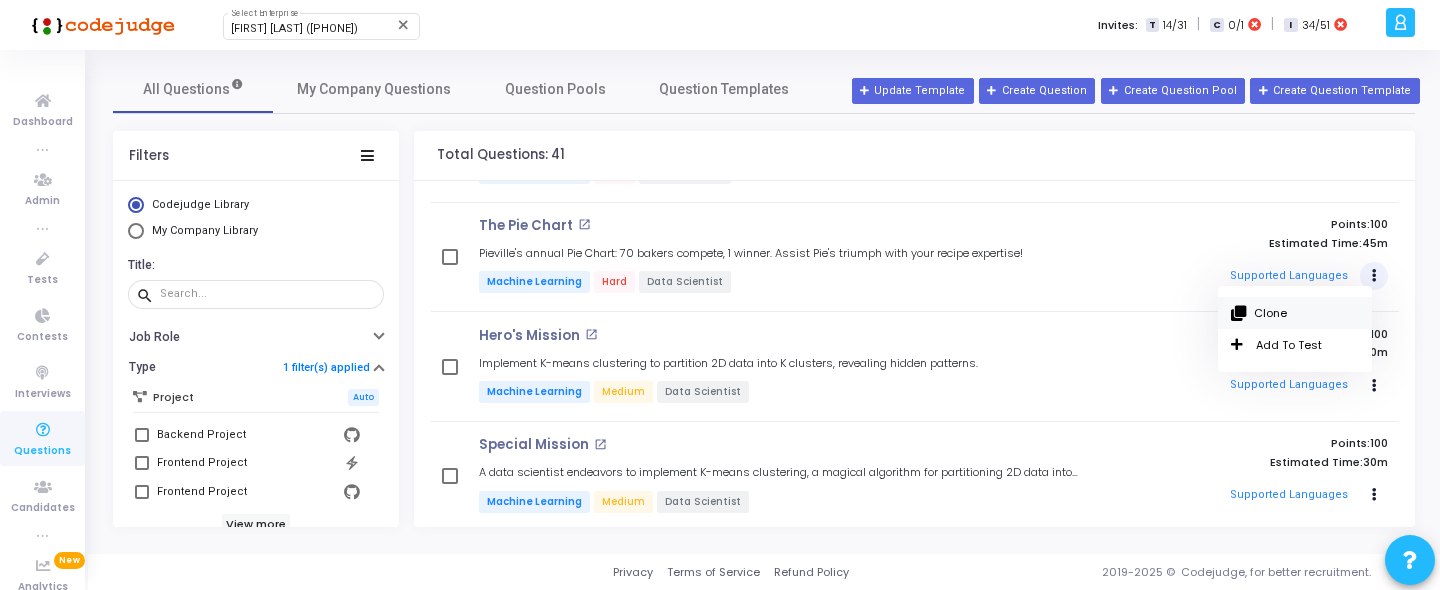 click on "Clone" at bounding box center (1295, 313) 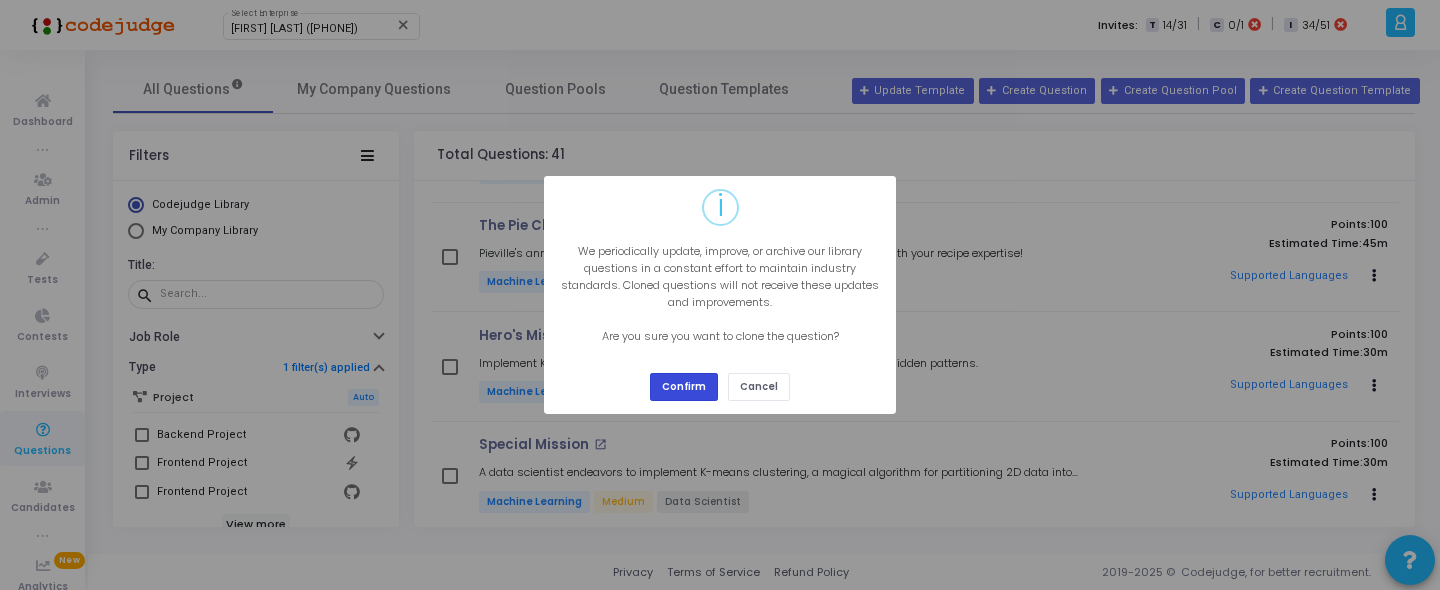 click on "Confirm" at bounding box center (684, 386) 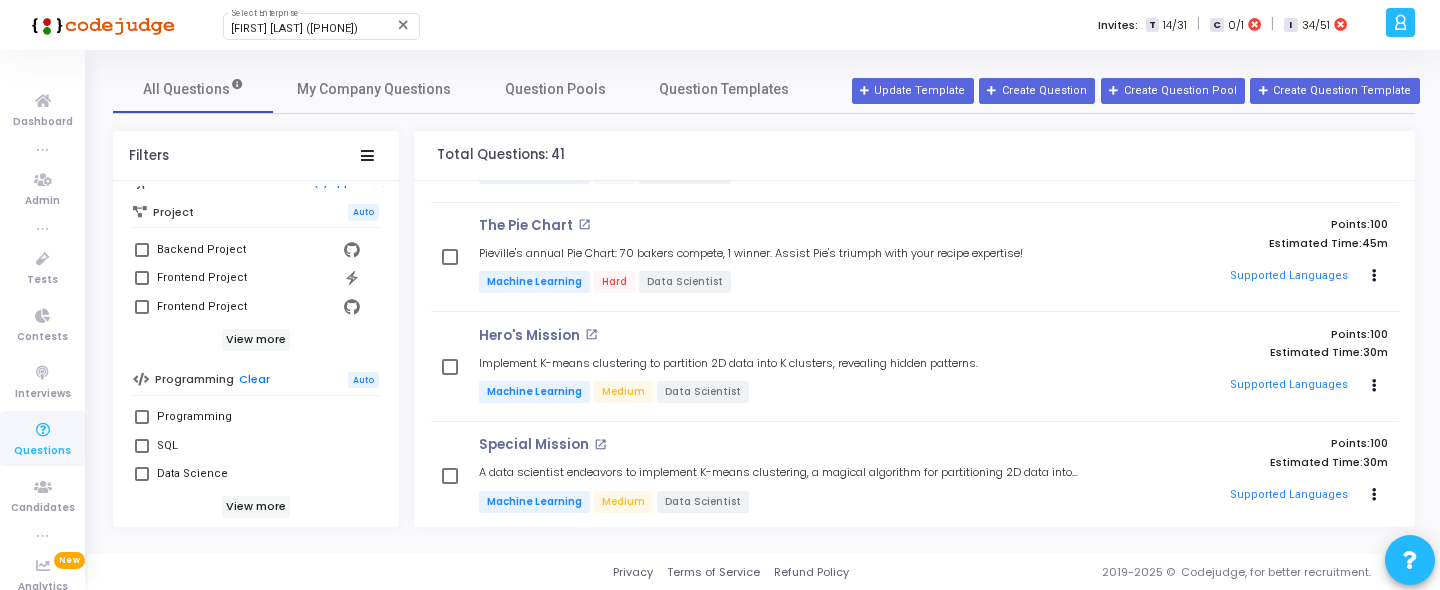 scroll, scrollTop: 322, scrollLeft: 0, axis: vertical 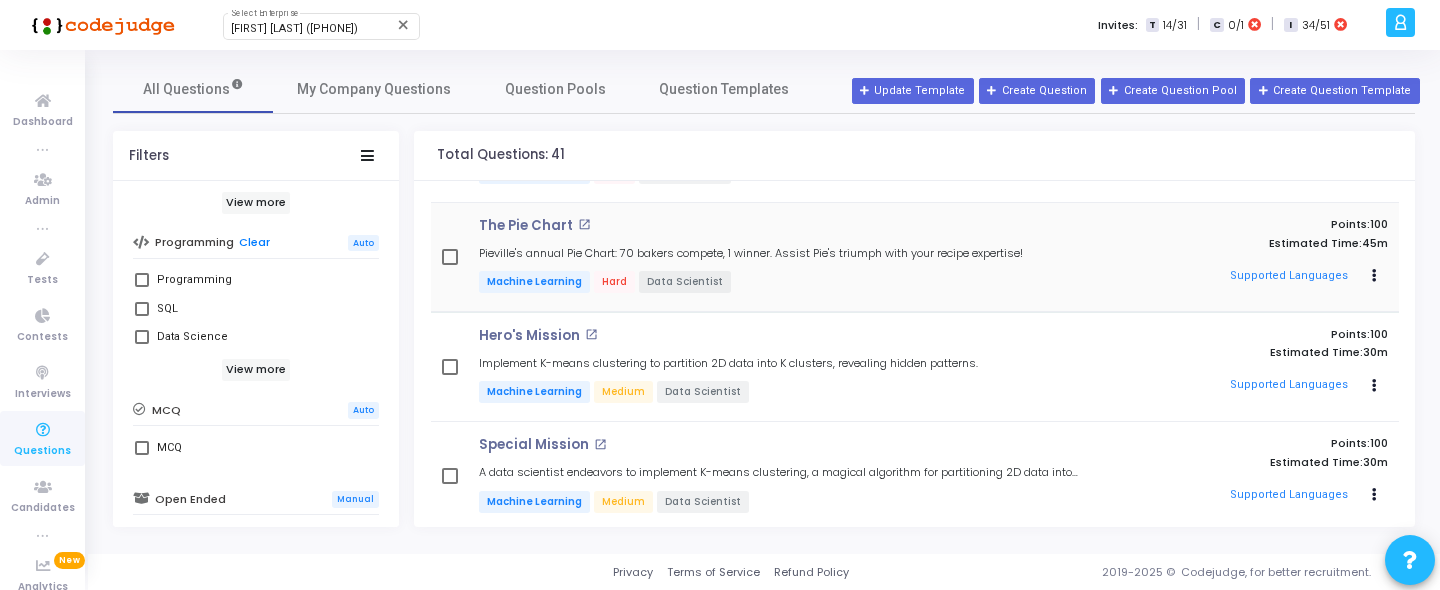 click on "open_in_new" at bounding box center (584, 224) 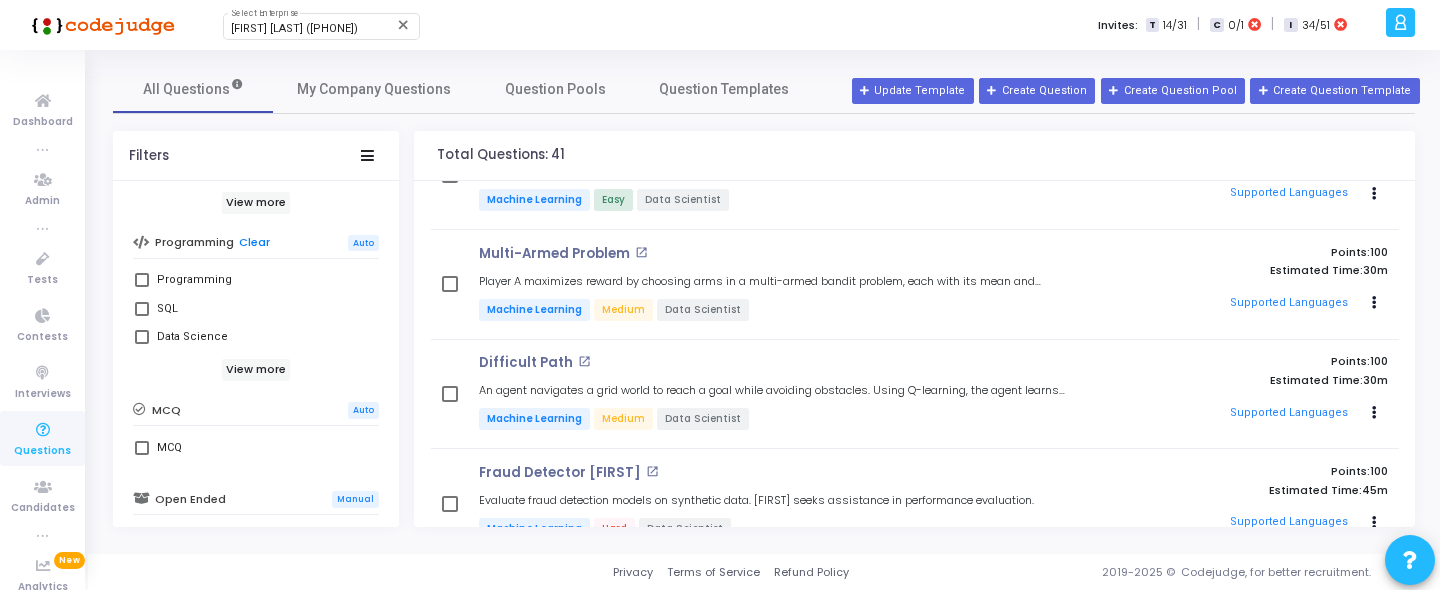 scroll, scrollTop: 0, scrollLeft: 0, axis: both 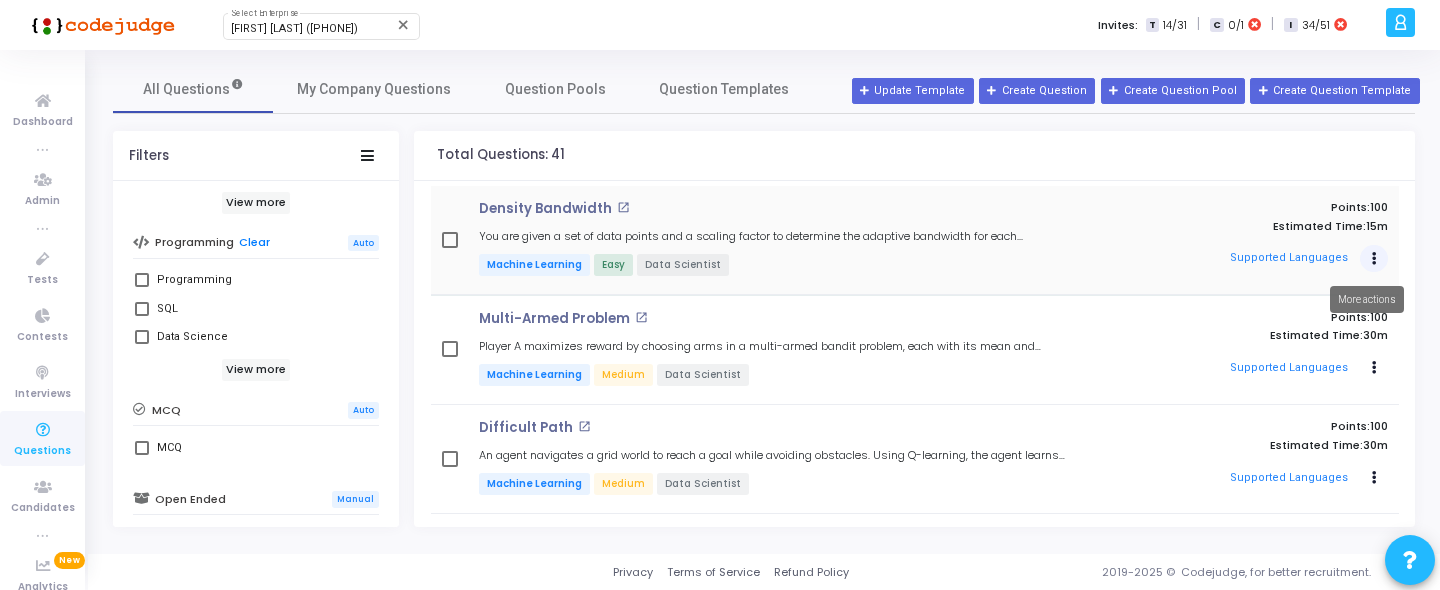 click at bounding box center [1374, 259] 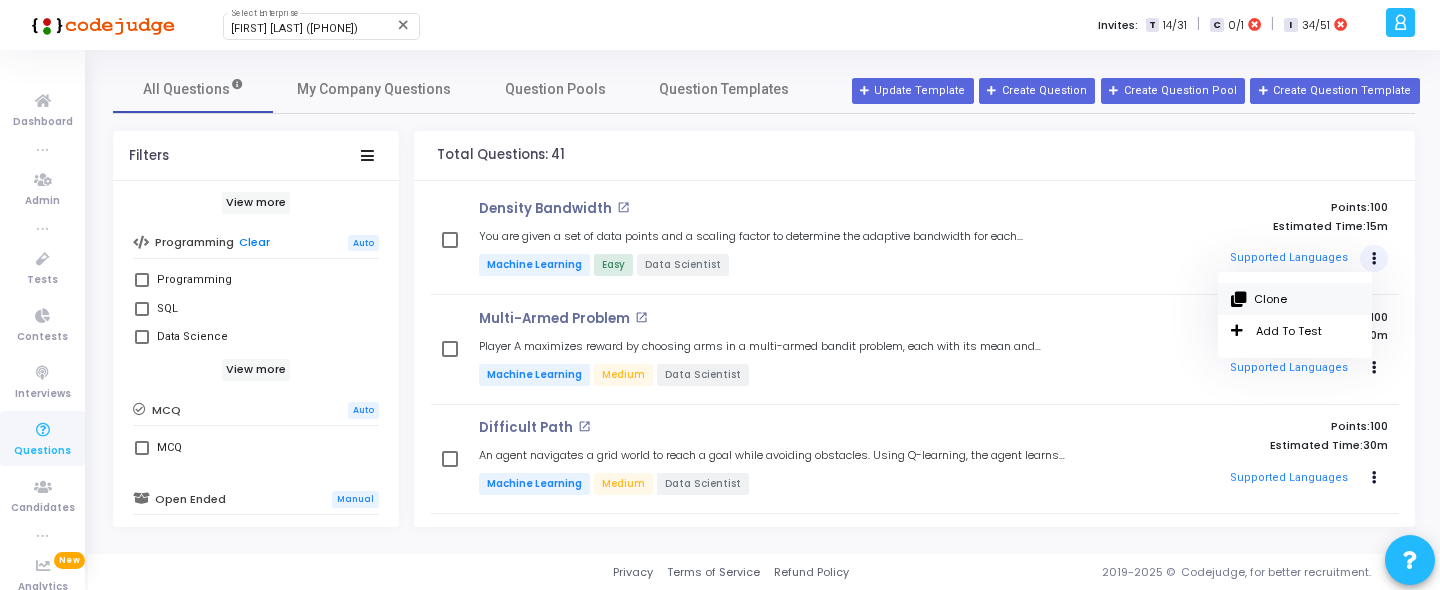 type 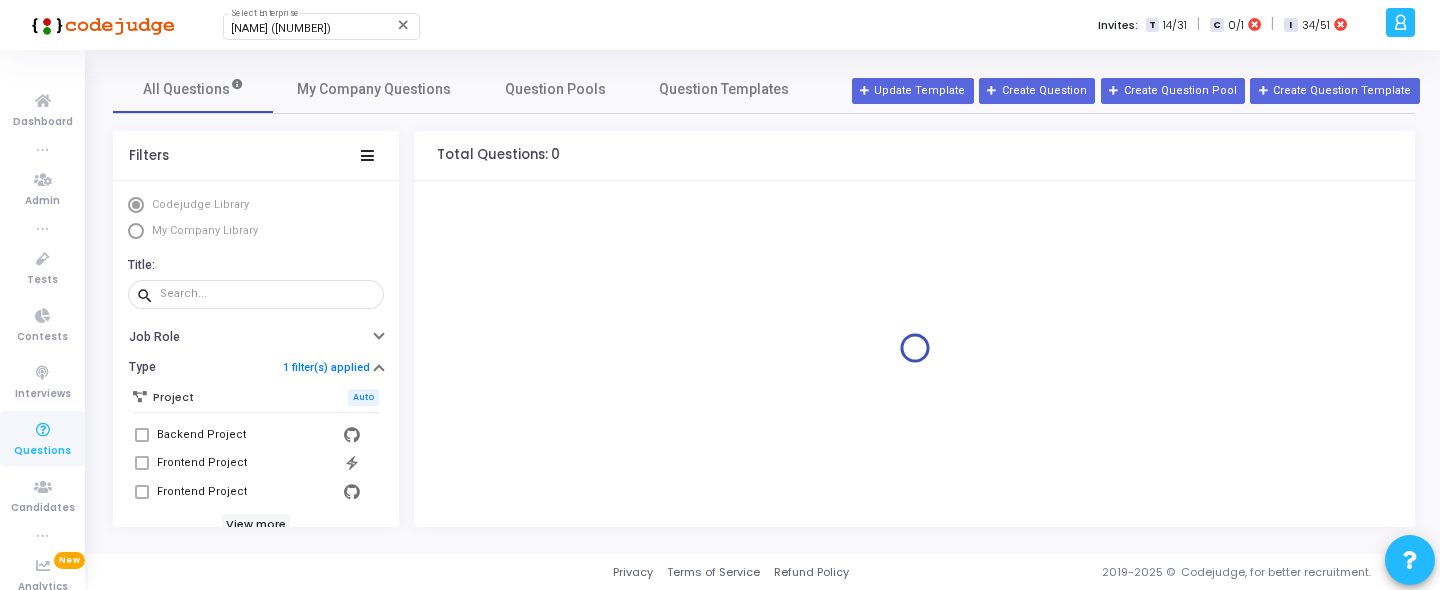 scroll, scrollTop: 0, scrollLeft: 0, axis: both 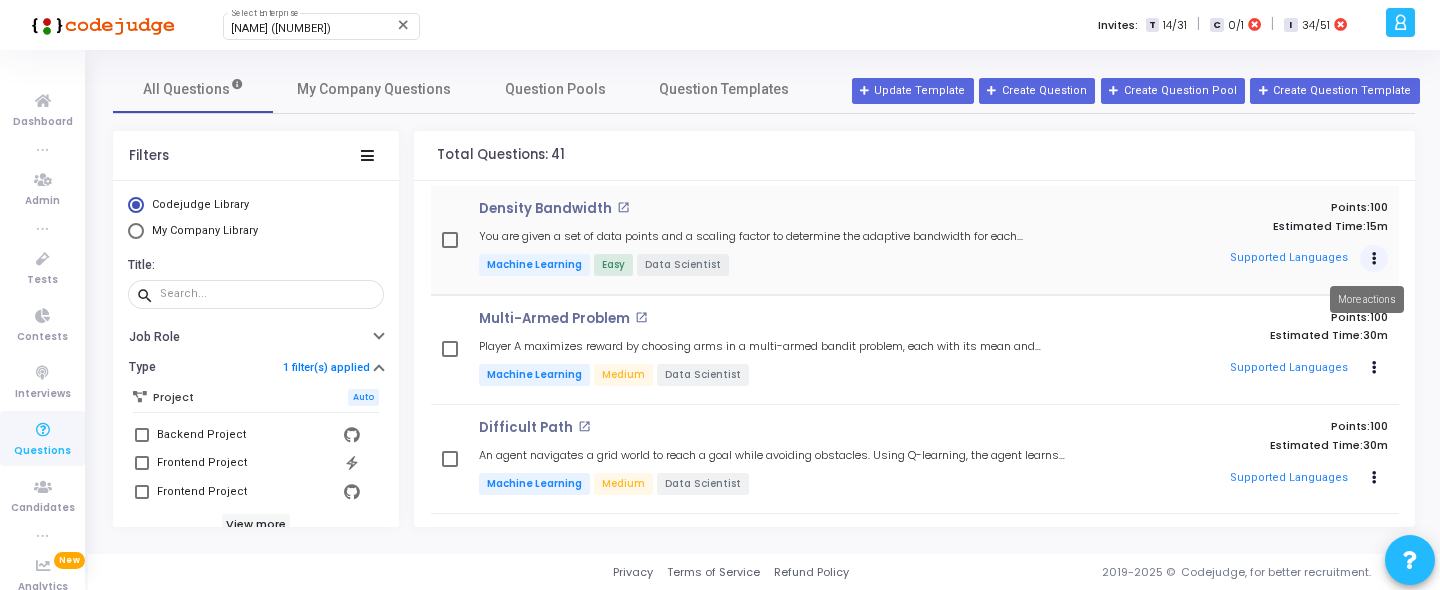 click at bounding box center [1374, 259] 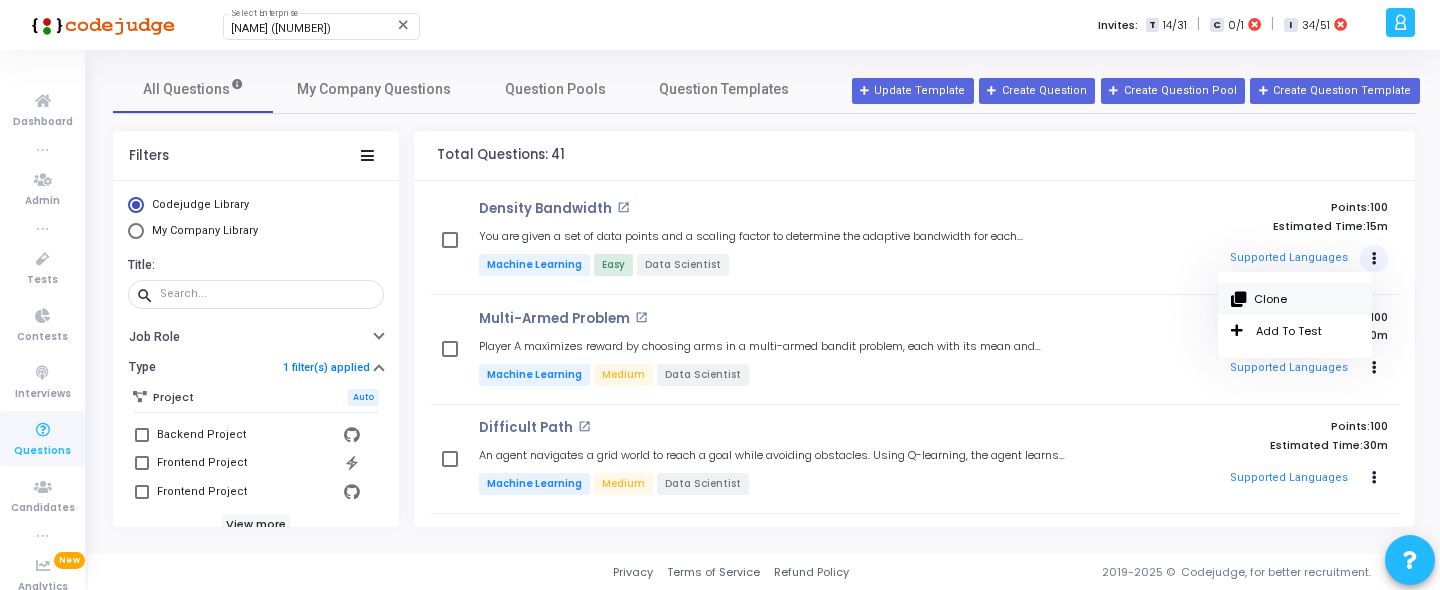 click on "Clone" at bounding box center (1295, 299) 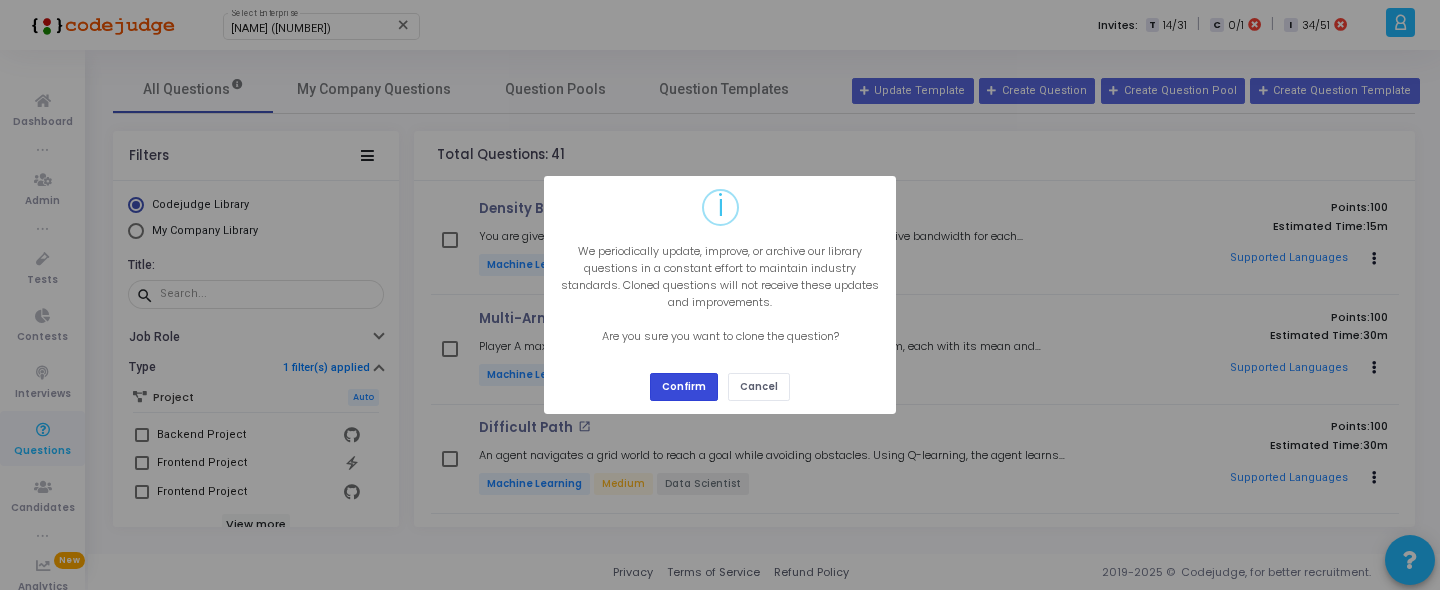 click on "Confirm" at bounding box center [684, 386] 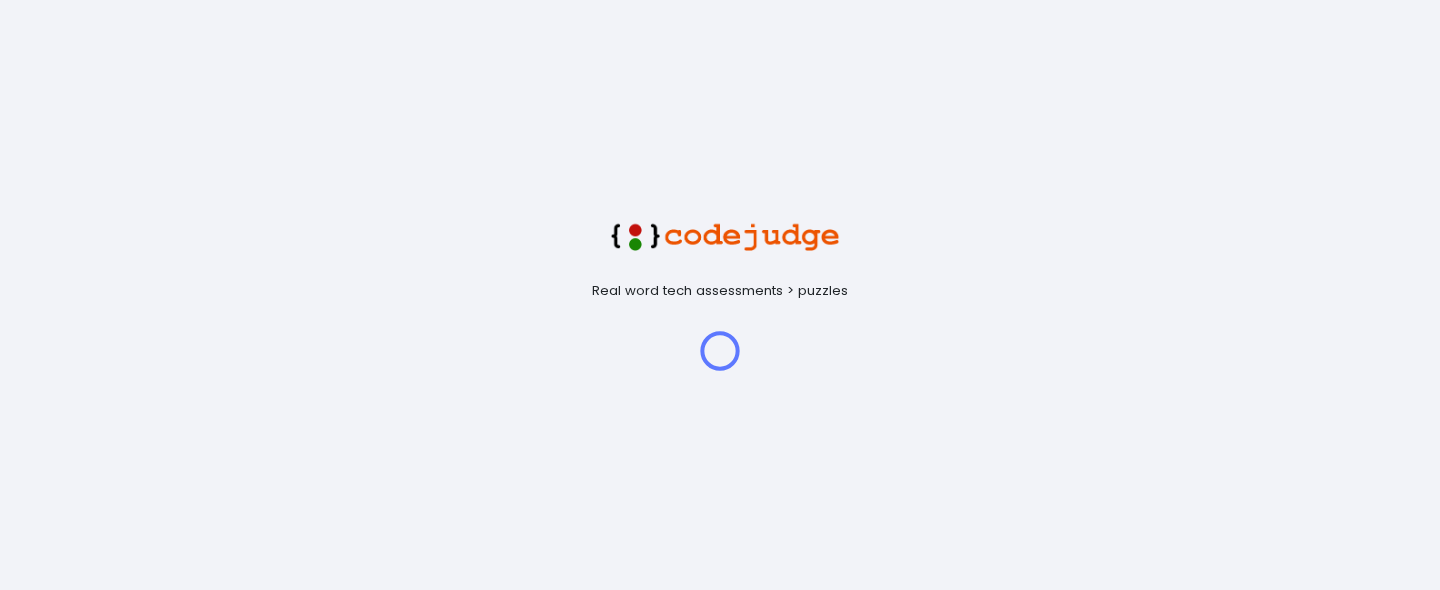scroll, scrollTop: 0, scrollLeft: 0, axis: both 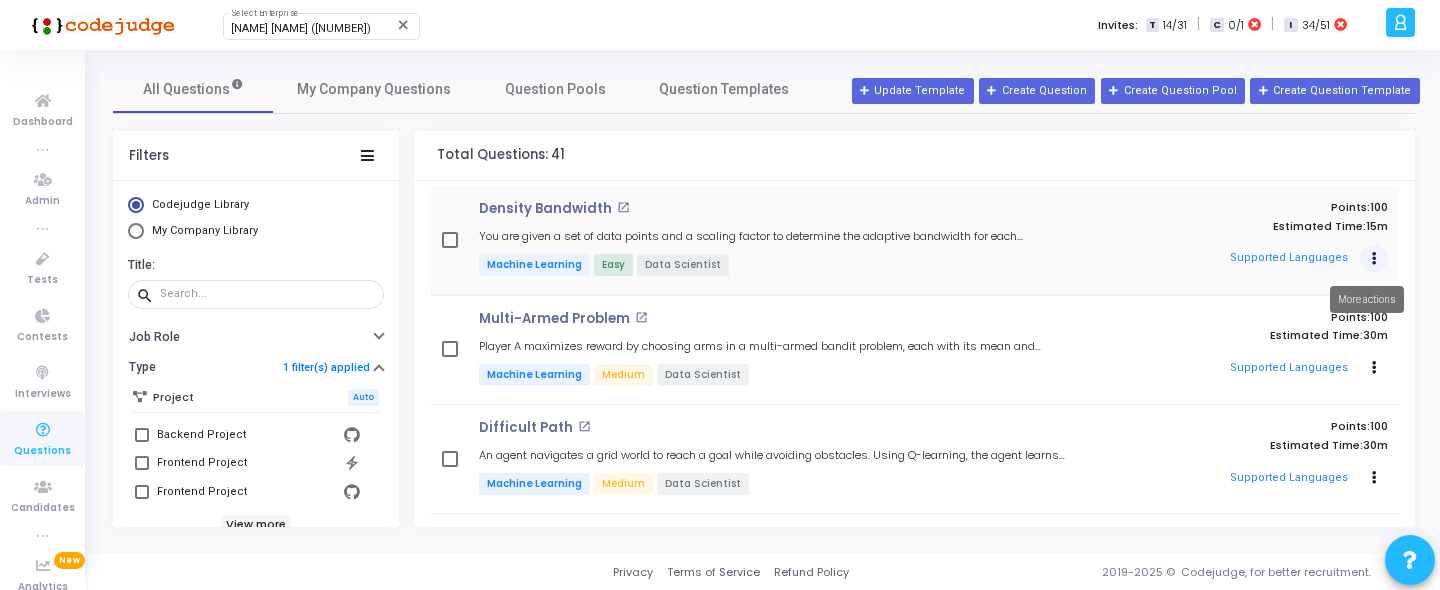 click at bounding box center [1374, 259] 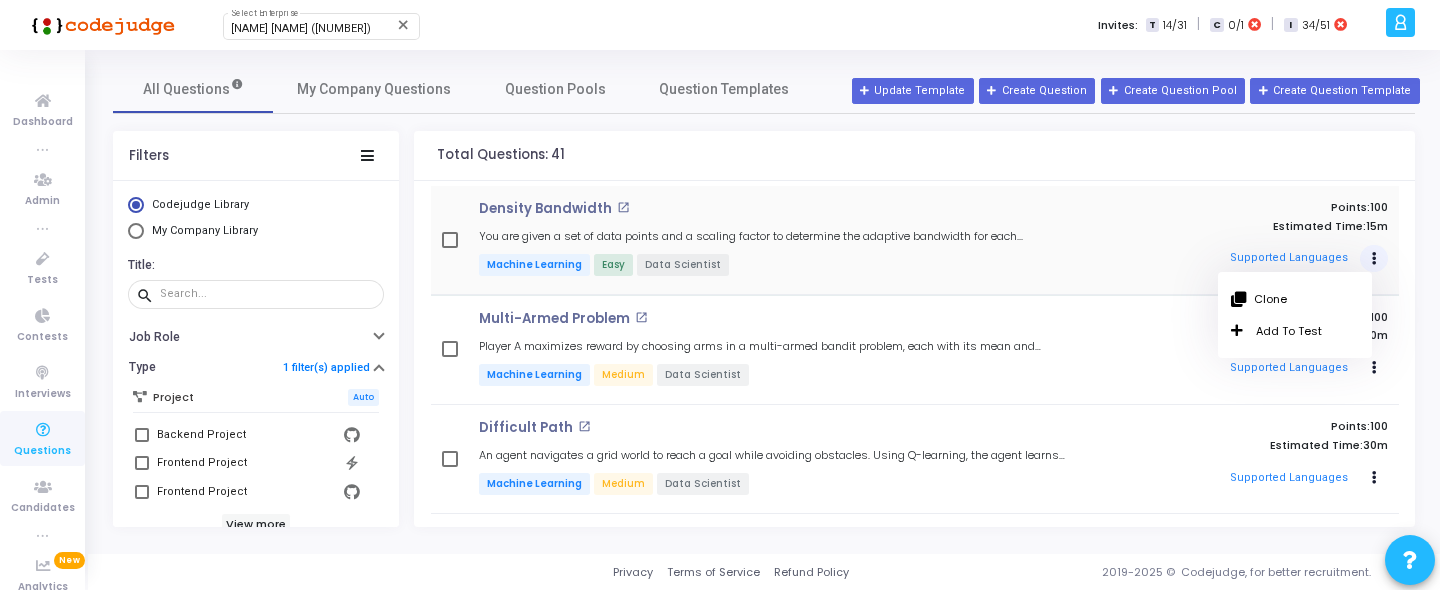 click on "Estimated Time:      15m" at bounding box center (1243, 226) 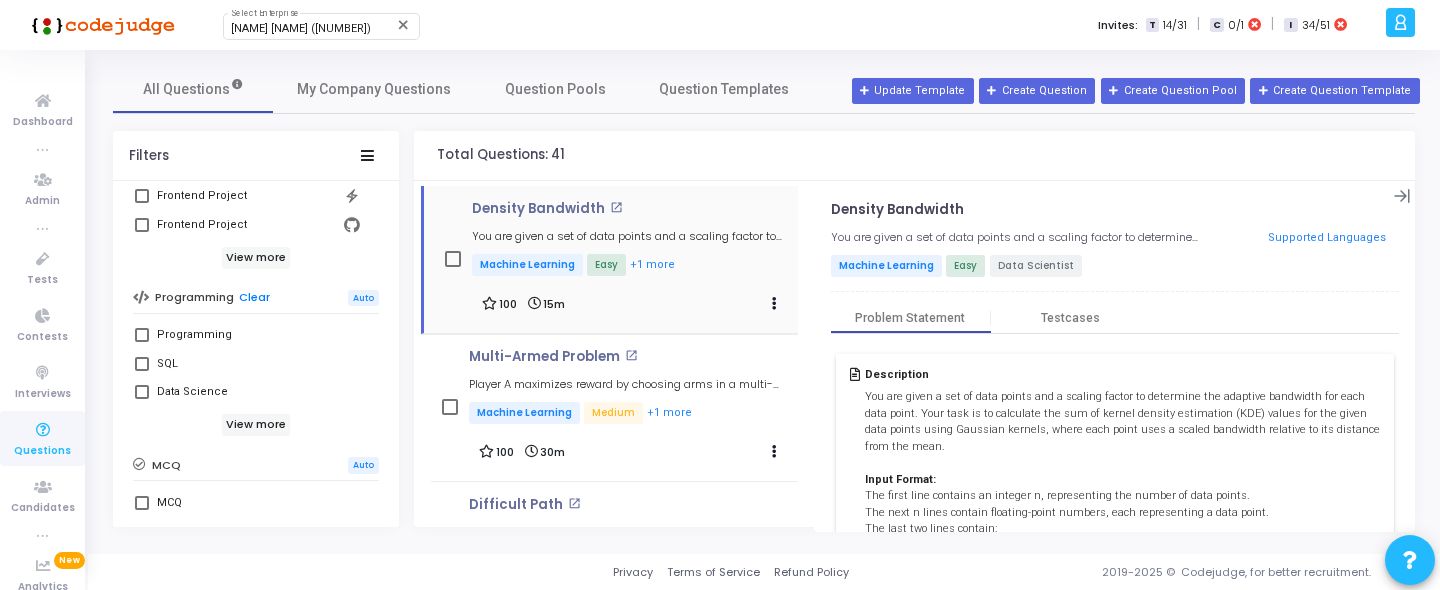 scroll, scrollTop: 328, scrollLeft: 0, axis: vertical 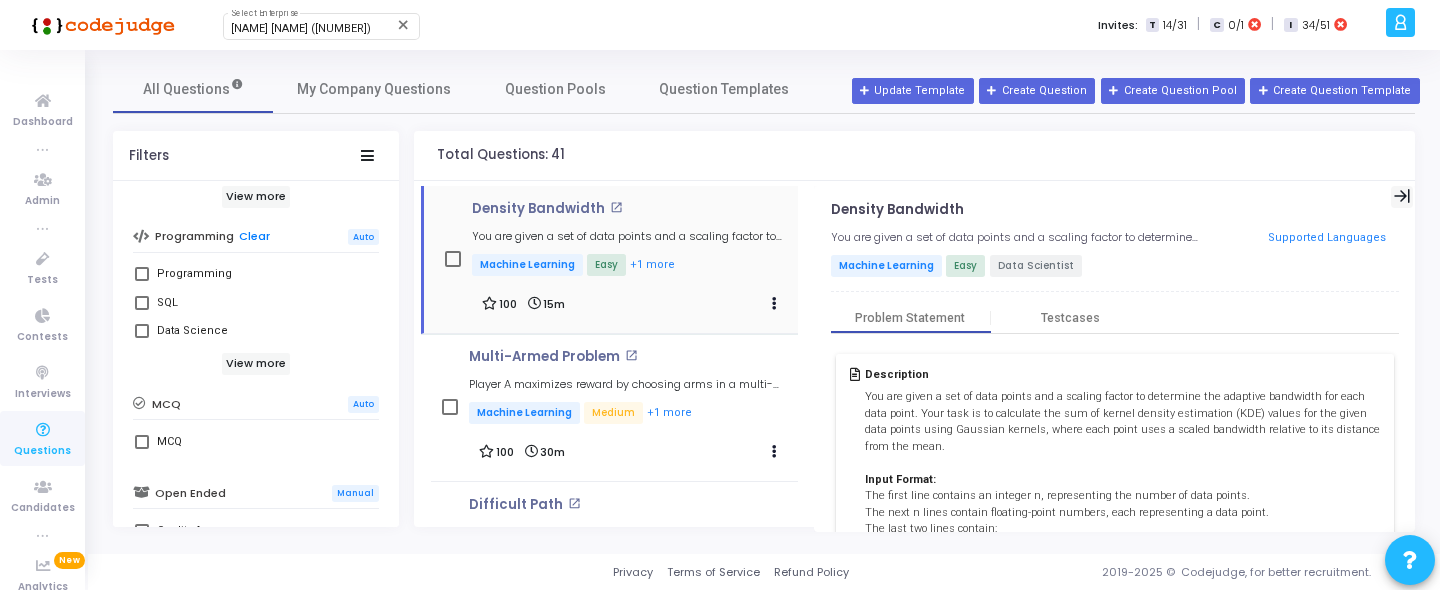 click at bounding box center [1402, 197] 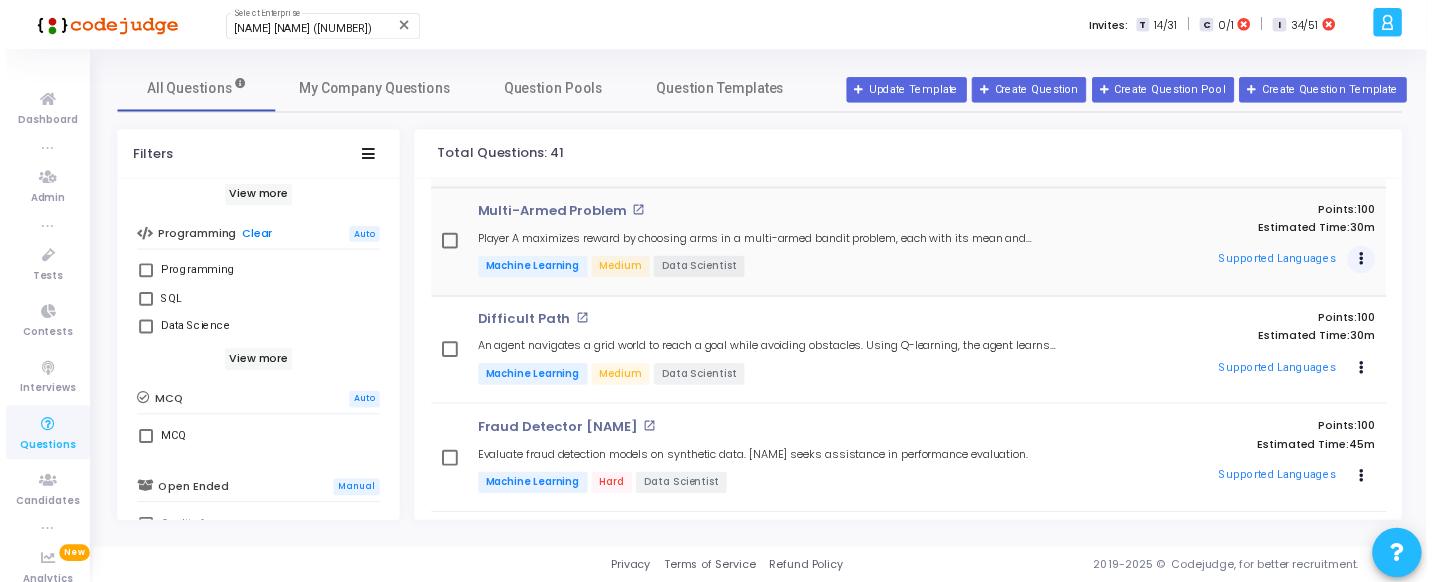 scroll, scrollTop: 72, scrollLeft: 0, axis: vertical 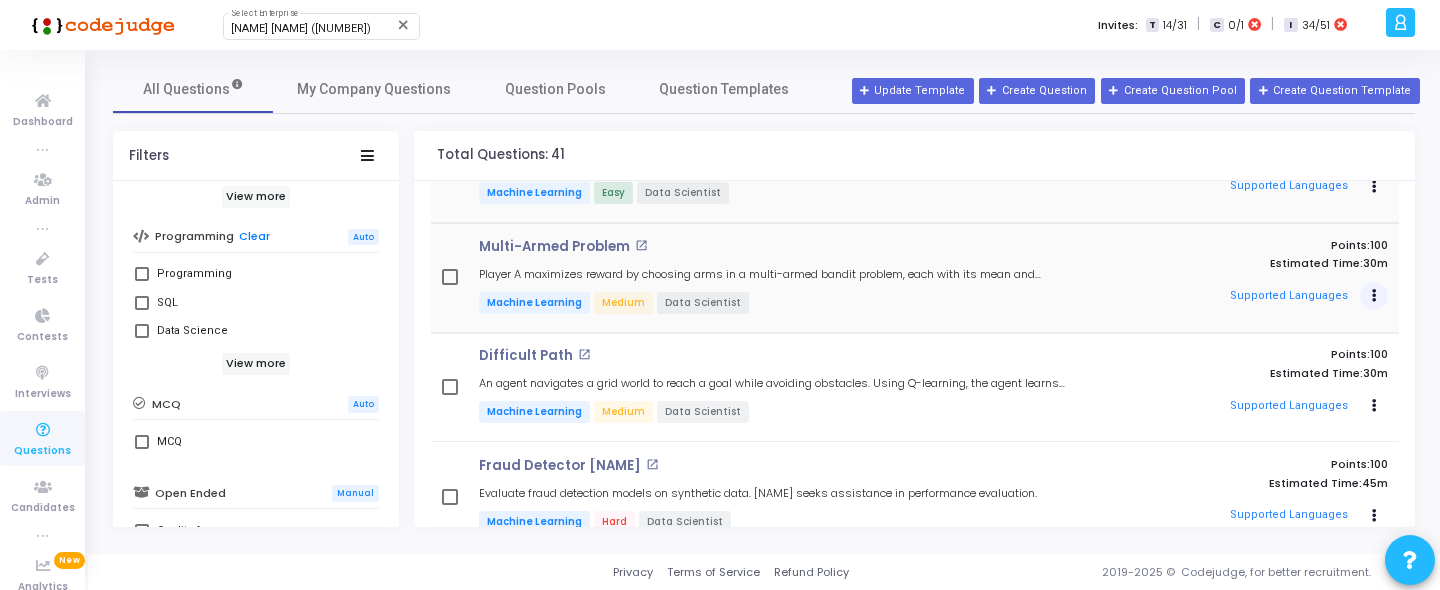 click at bounding box center (1374, 187) 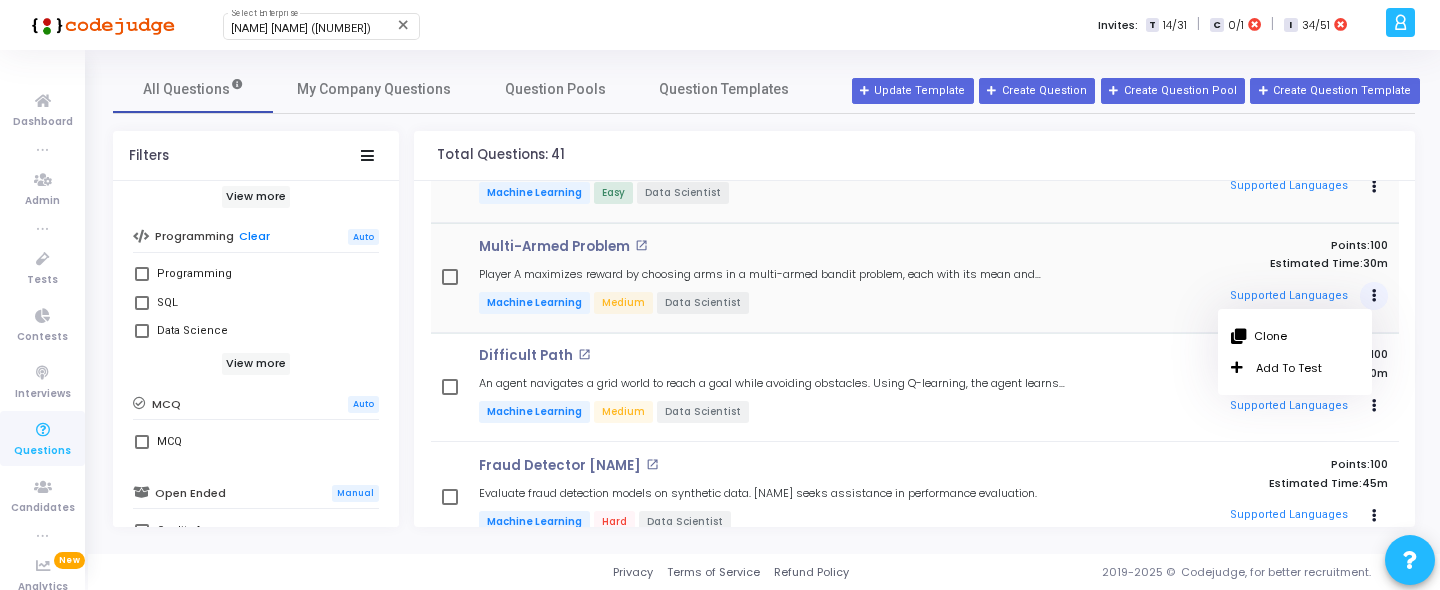 click on "Multi-Armed Problem open_in_new" at bounding box center [779, 247] 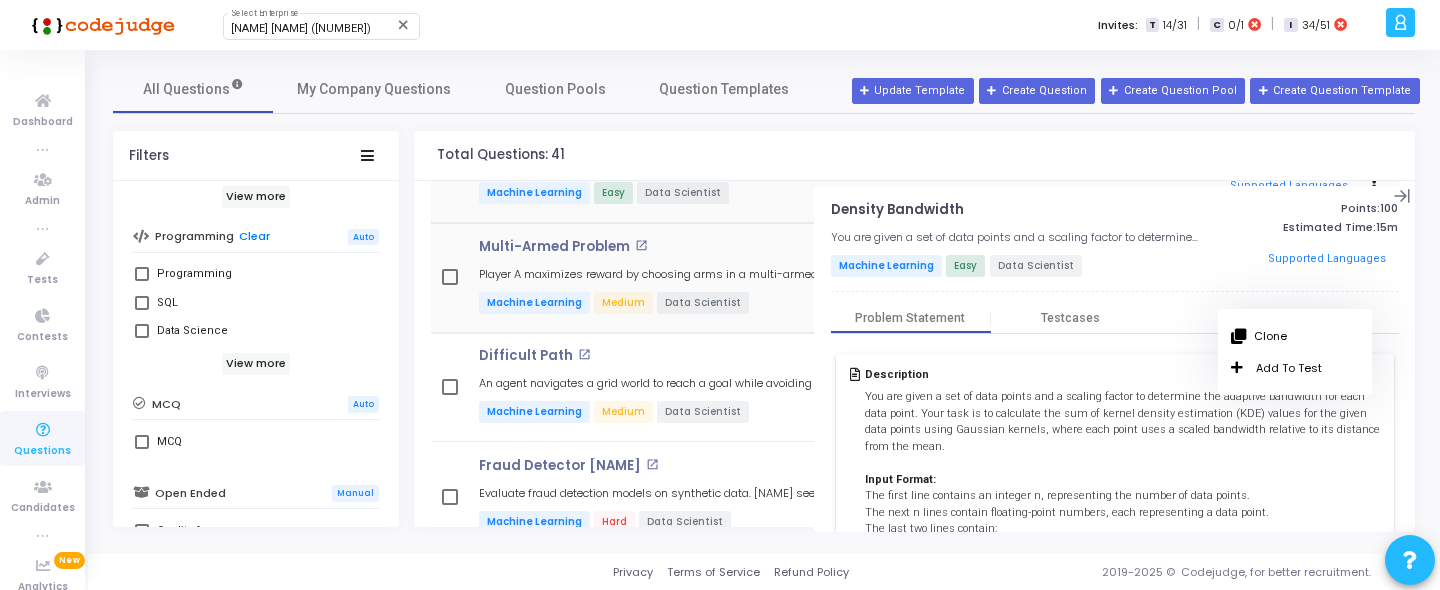scroll, scrollTop: 91, scrollLeft: 0, axis: vertical 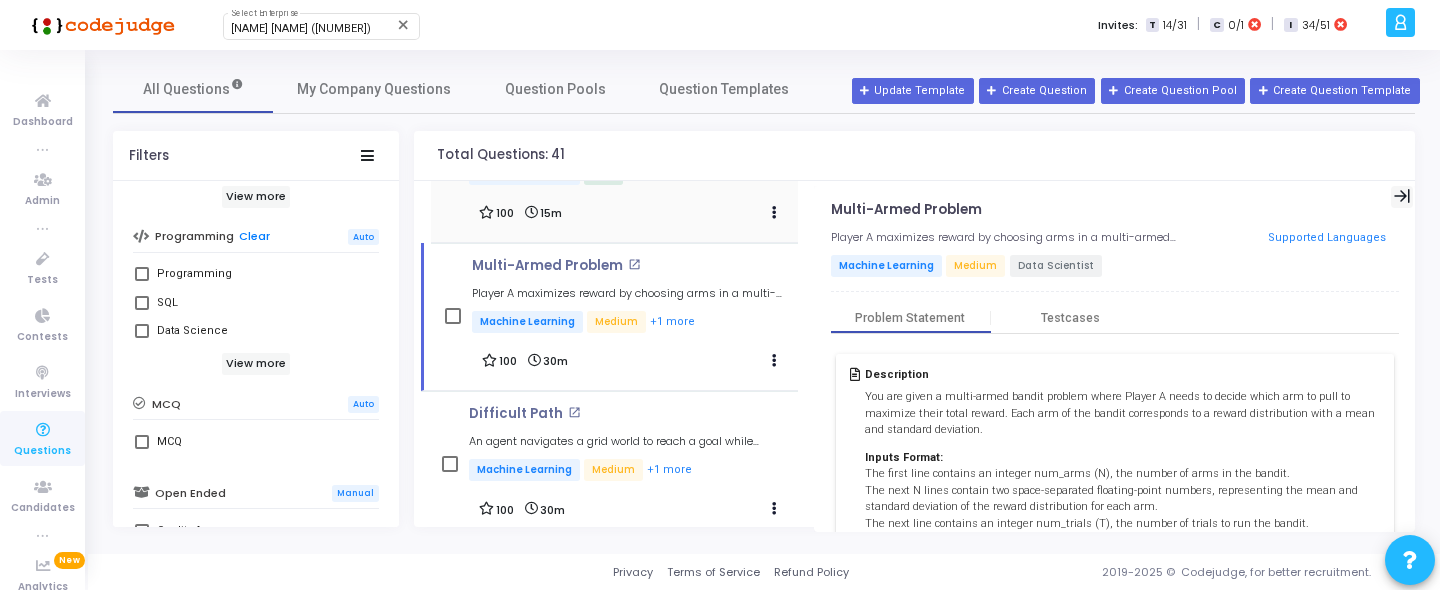 click 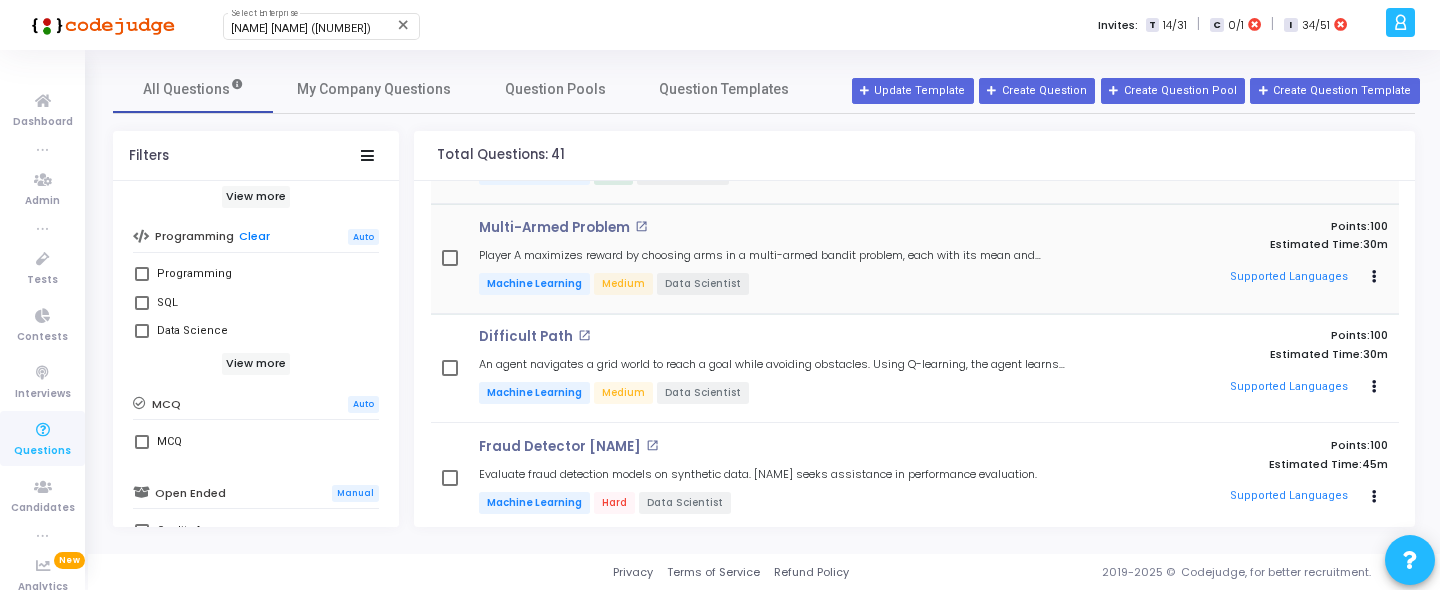click on "open_in_new" at bounding box center (641, 226) 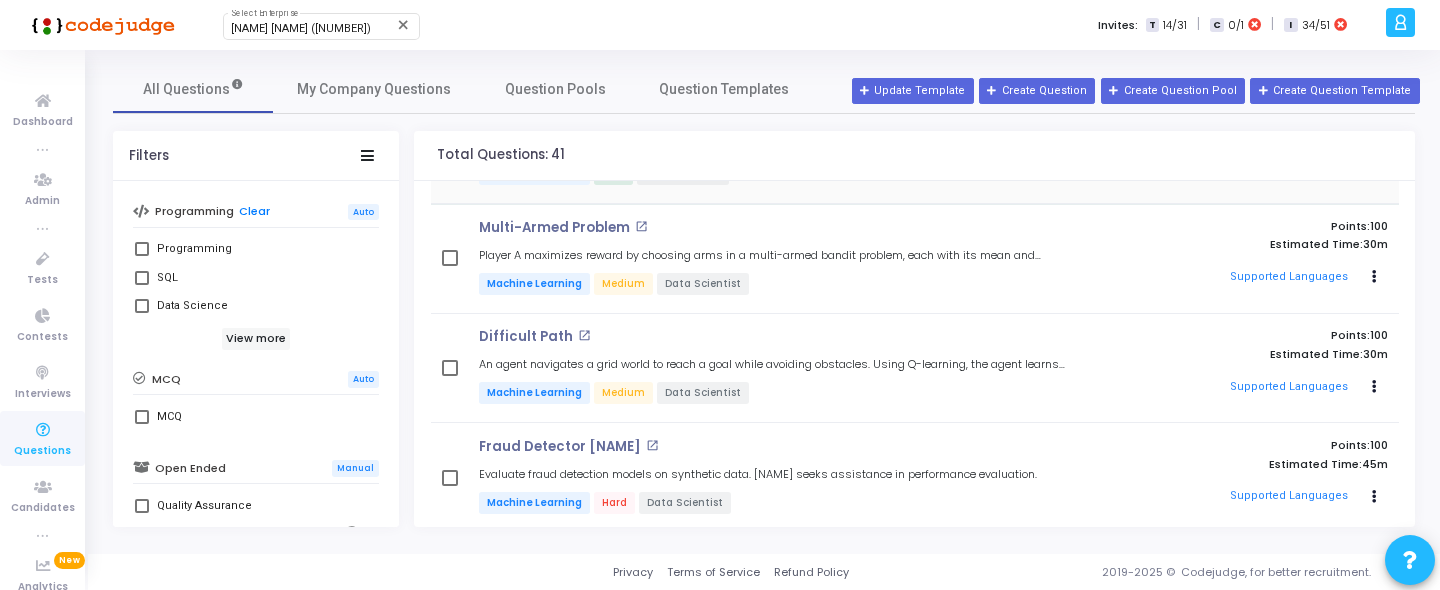scroll, scrollTop: 318, scrollLeft: 0, axis: vertical 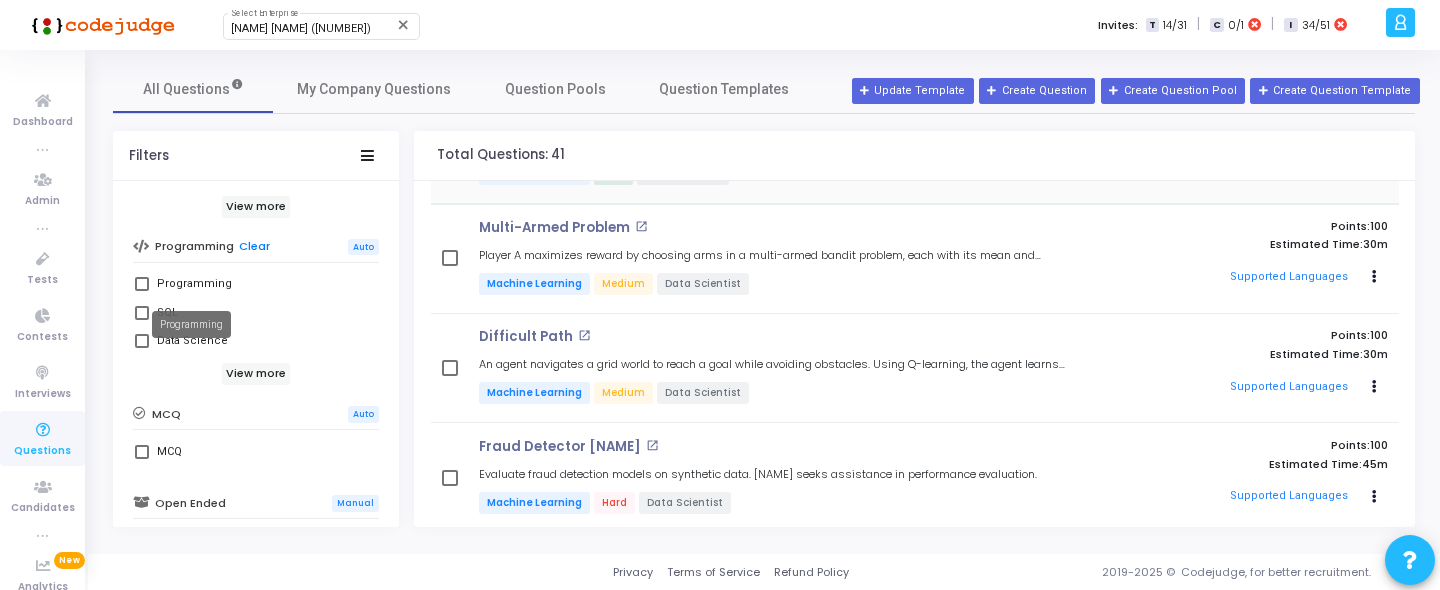 click on "Programming" at bounding box center [194, 284] 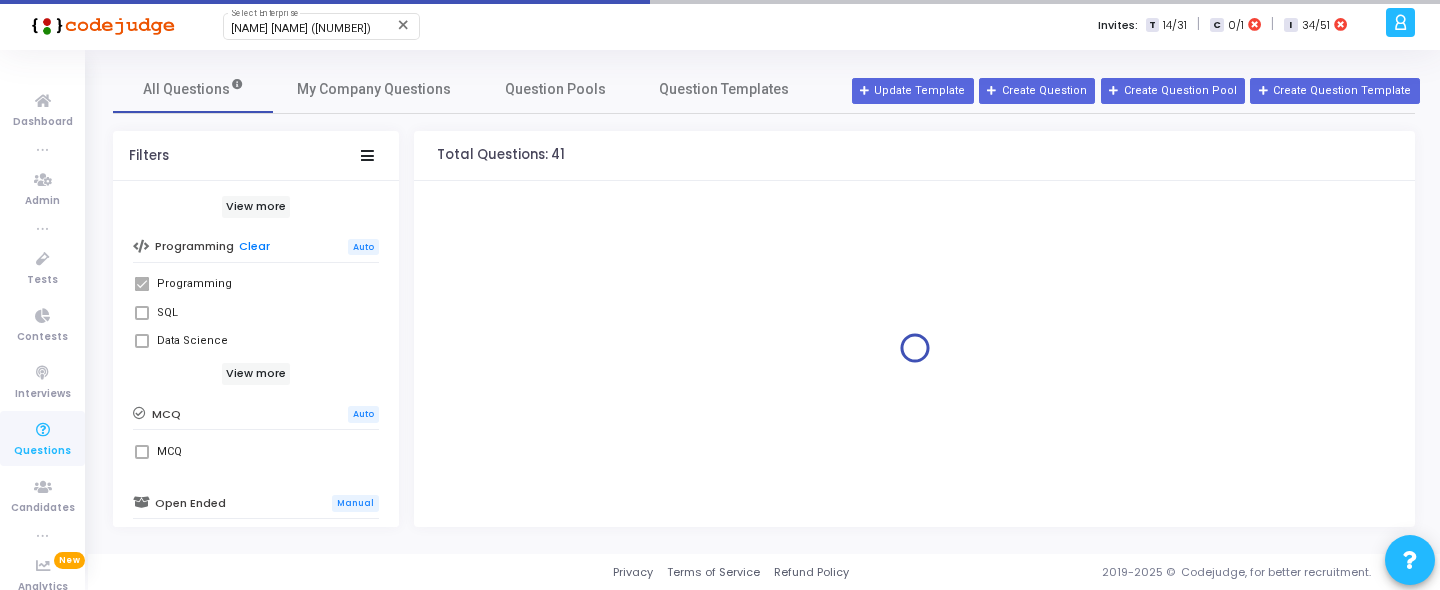 scroll, scrollTop: 0, scrollLeft: 0, axis: both 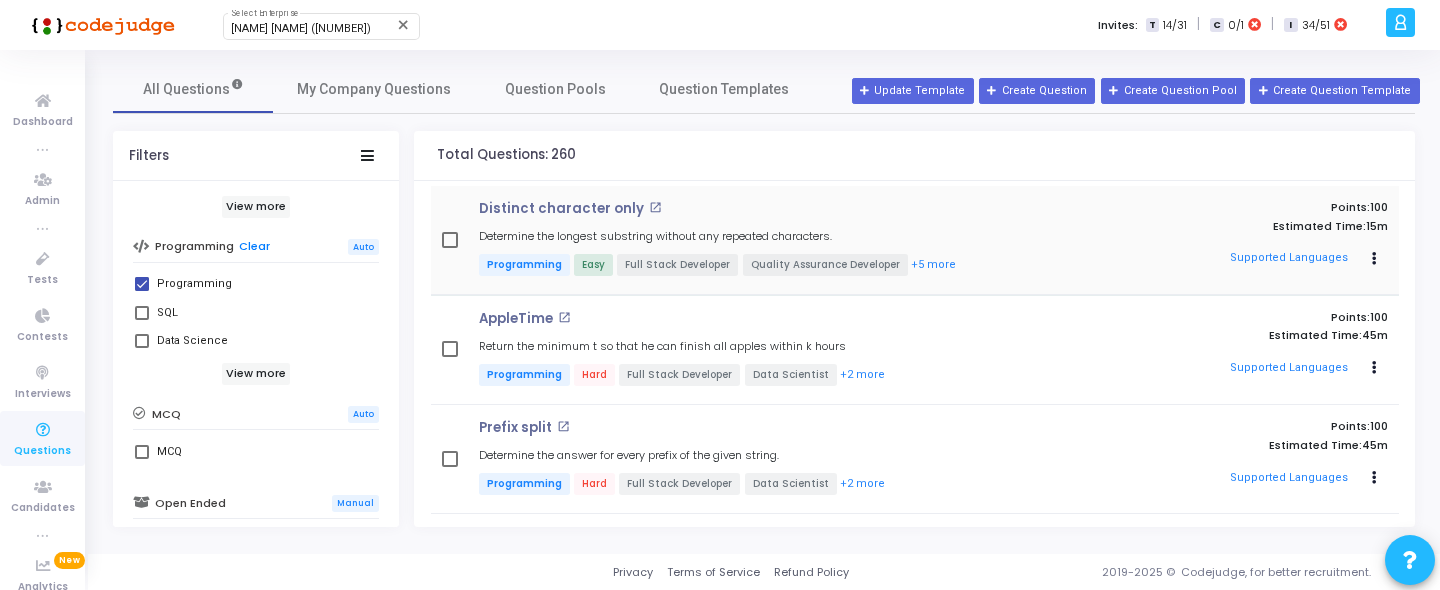 click on "open_in_new" at bounding box center (655, 207) 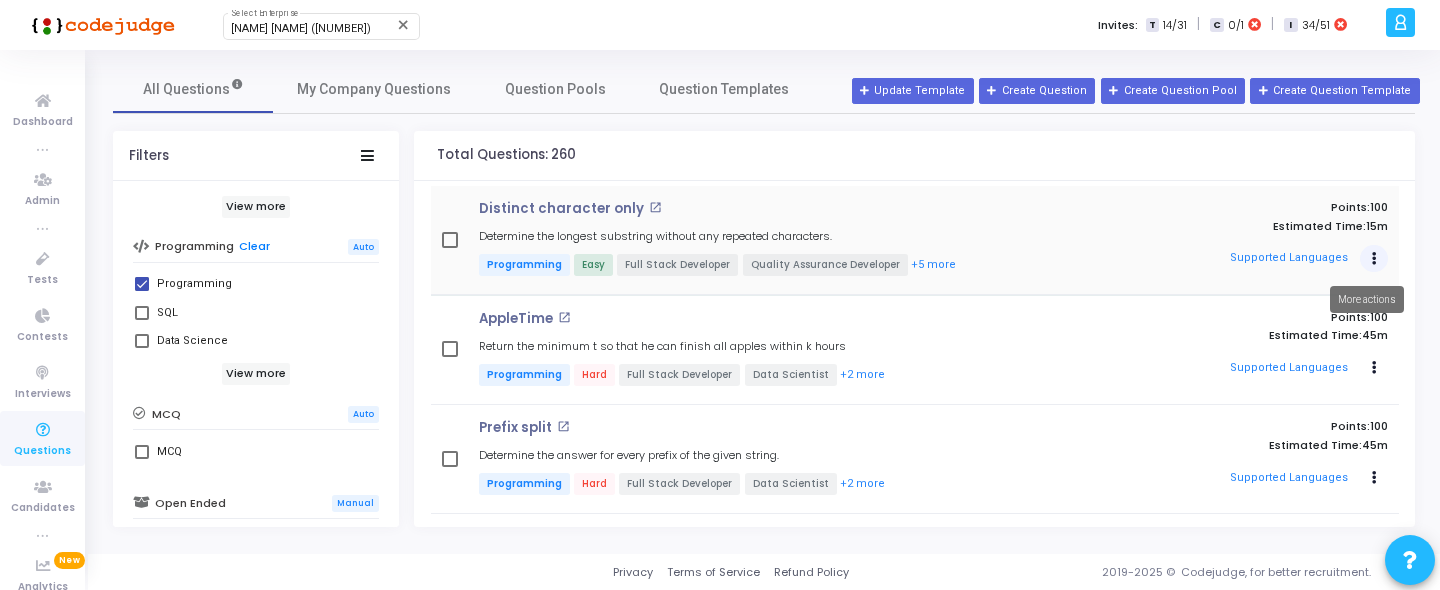 click at bounding box center (1374, 259) 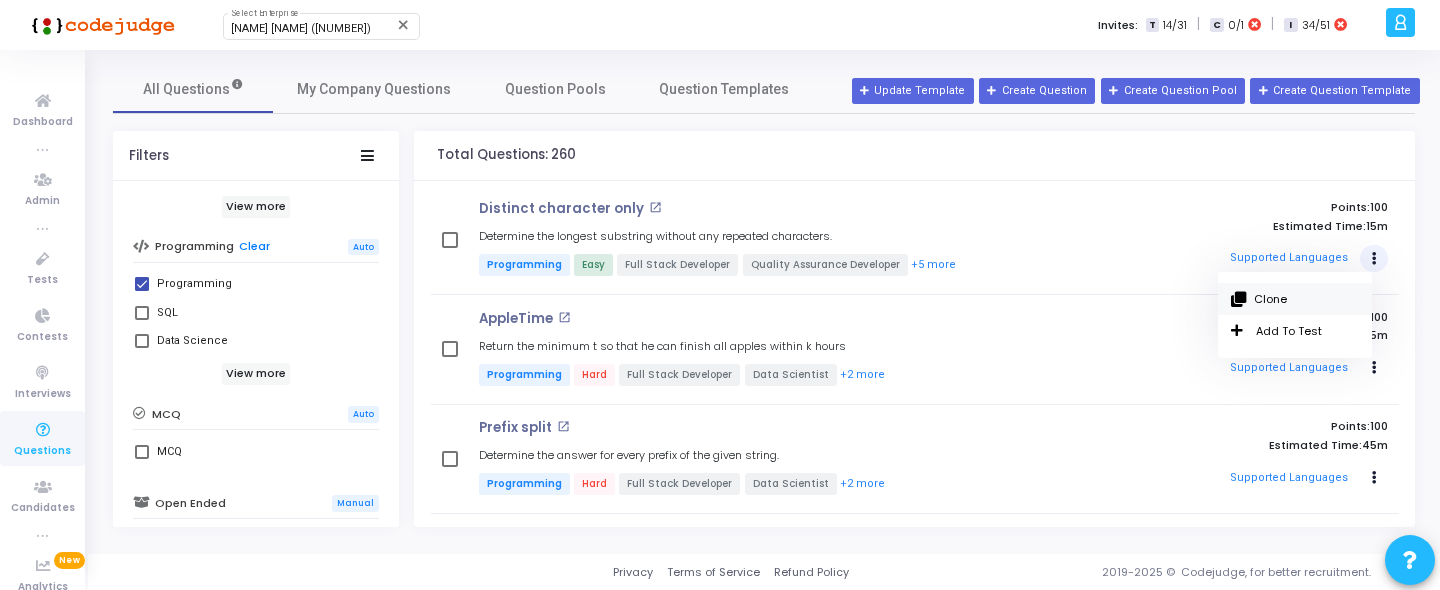 click on "Clone" at bounding box center (1295, 299) 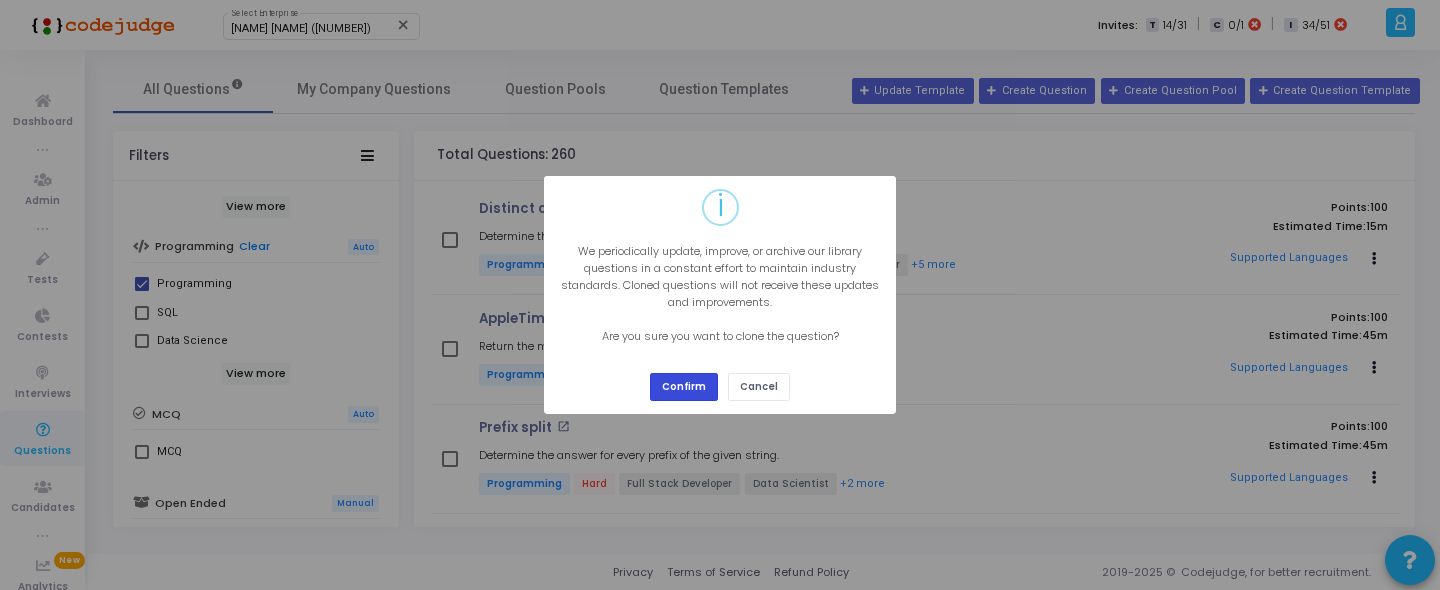 click on "Confirm" at bounding box center (684, 386) 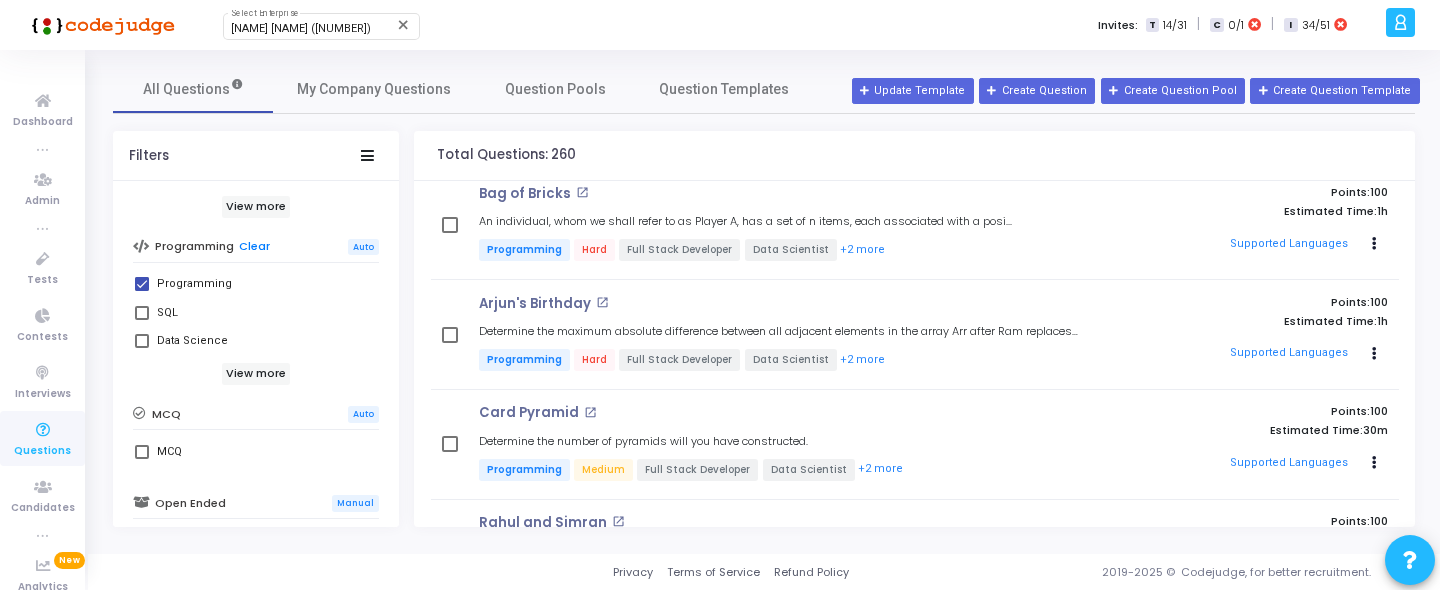 scroll, scrollTop: 587, scrollLeft: 0, axis: vertical 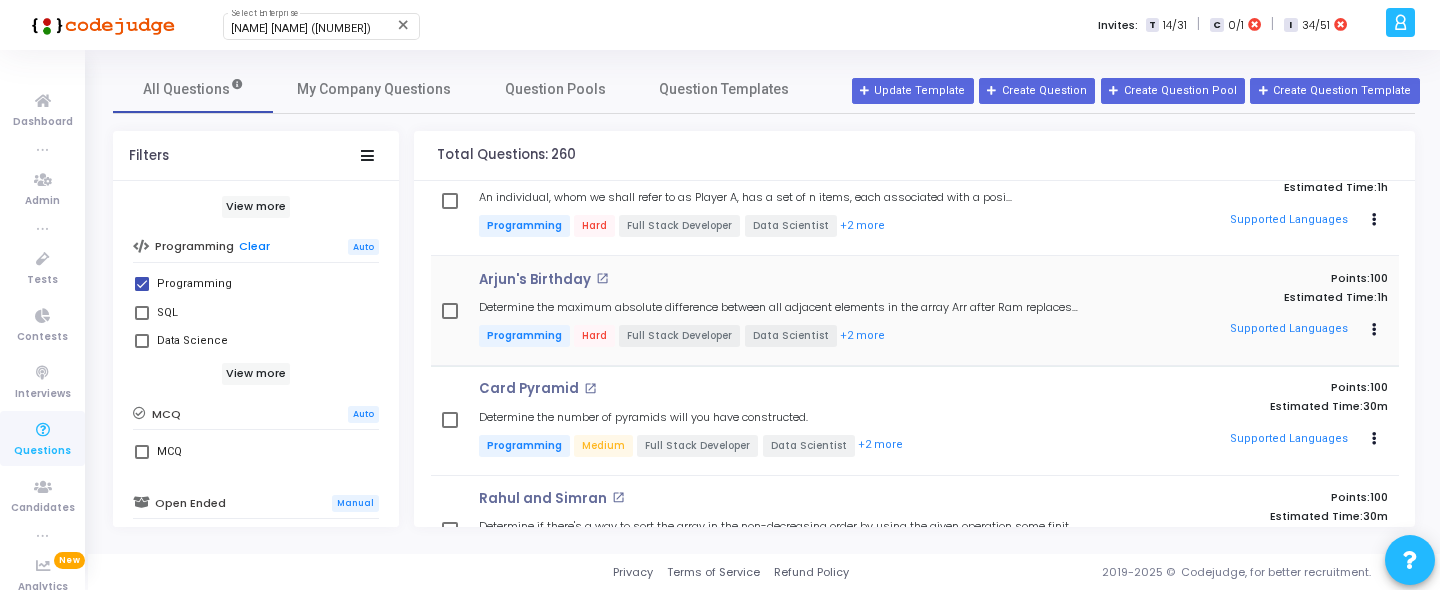 click on "open_in_new" at bounding box center [602, 278] 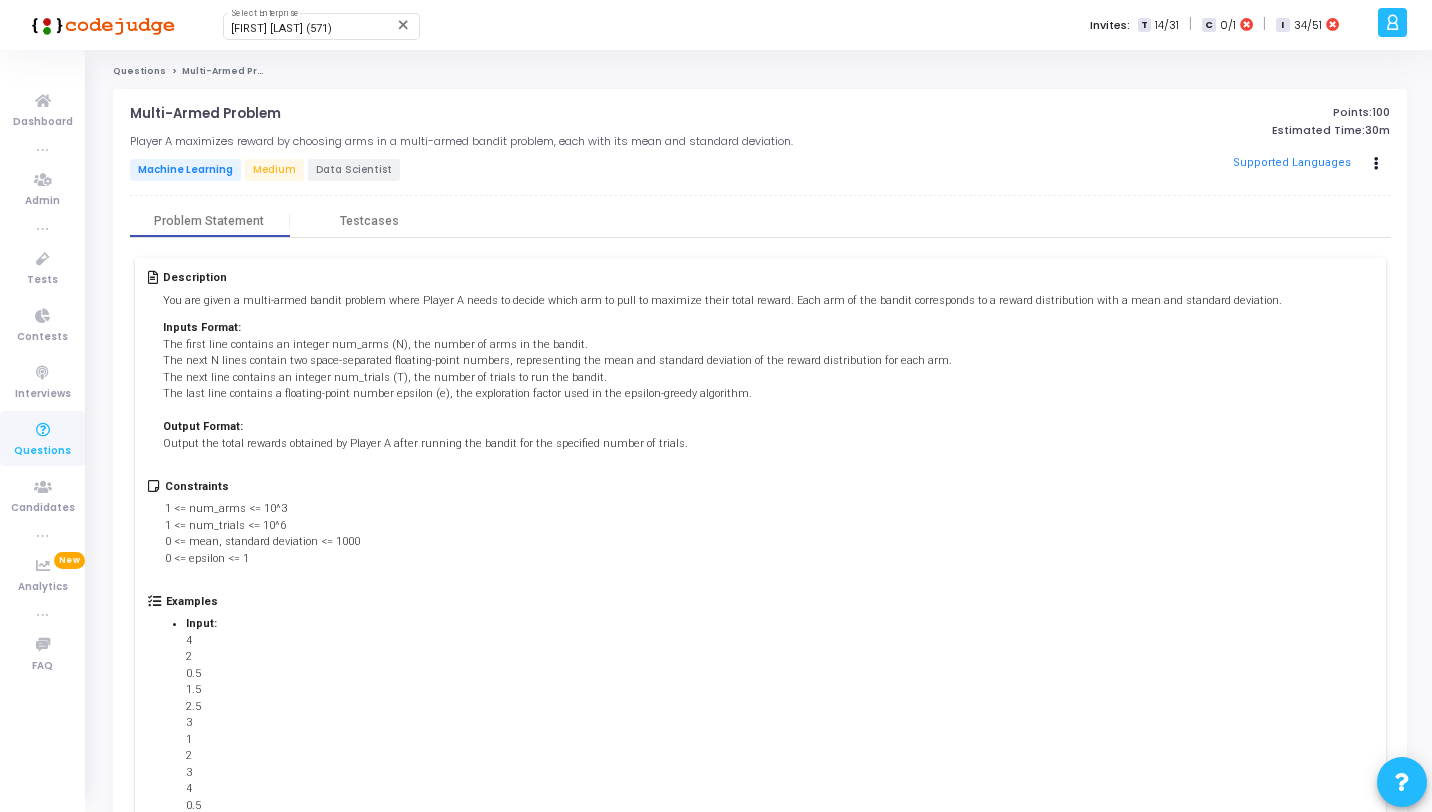 scroll, scrollTop: 0, scrollLeft: 0, axis: both 